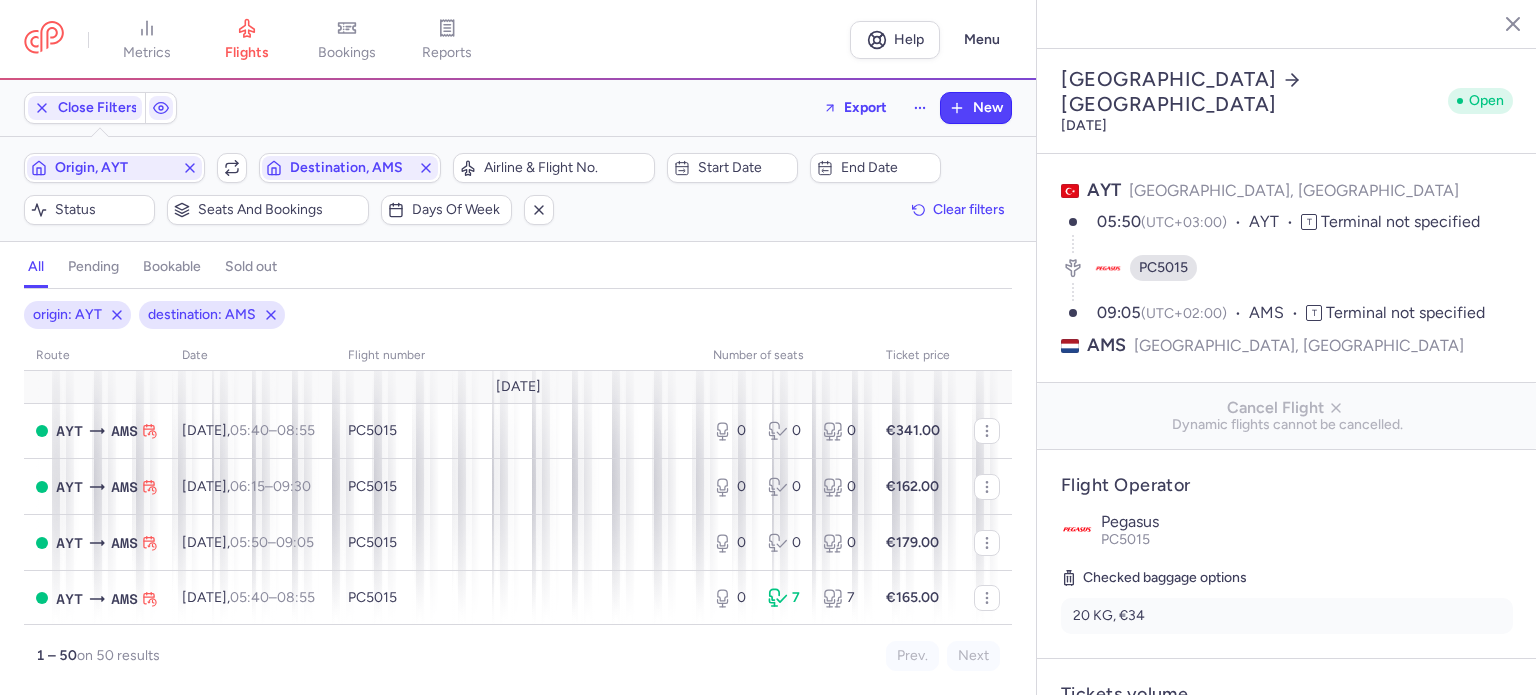 select on "hours" 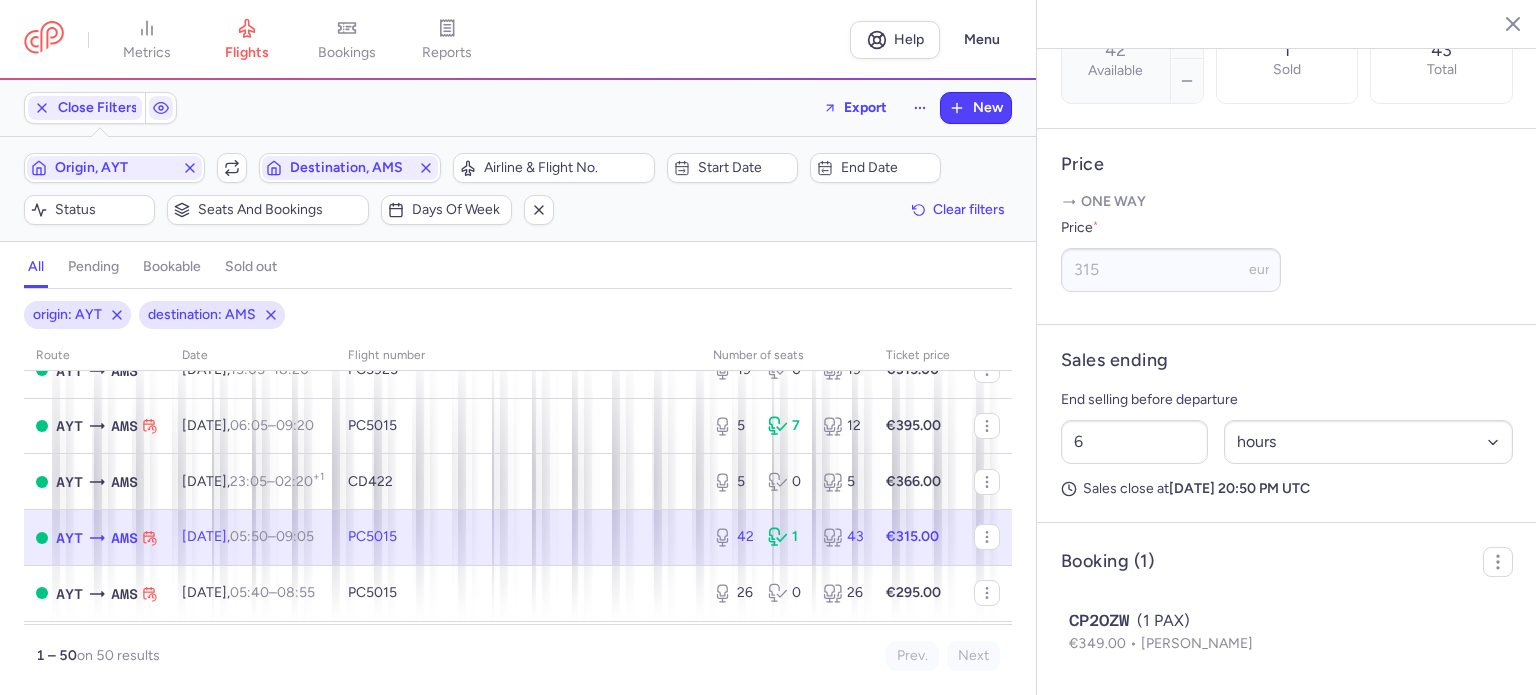 click 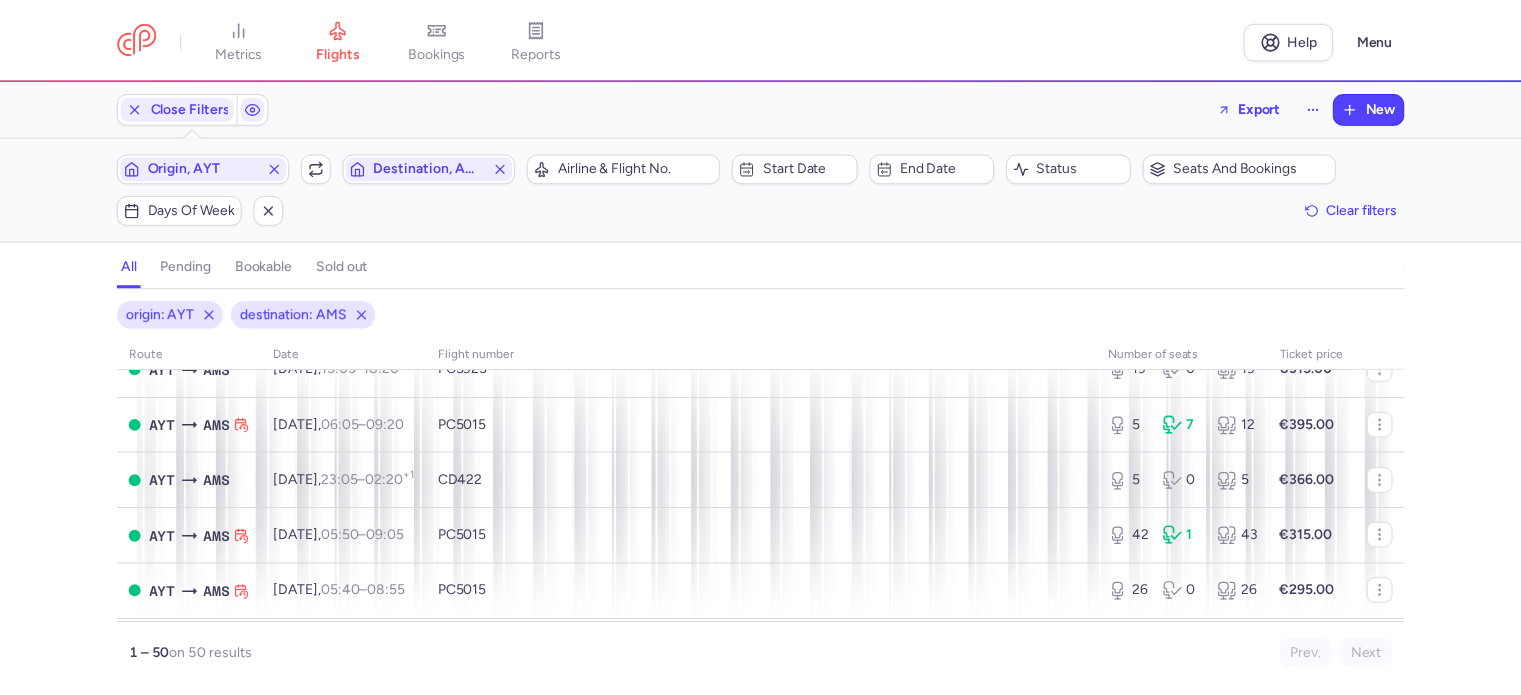 scroll, scrollTop: 0, scrollLeft: 0, axis: both 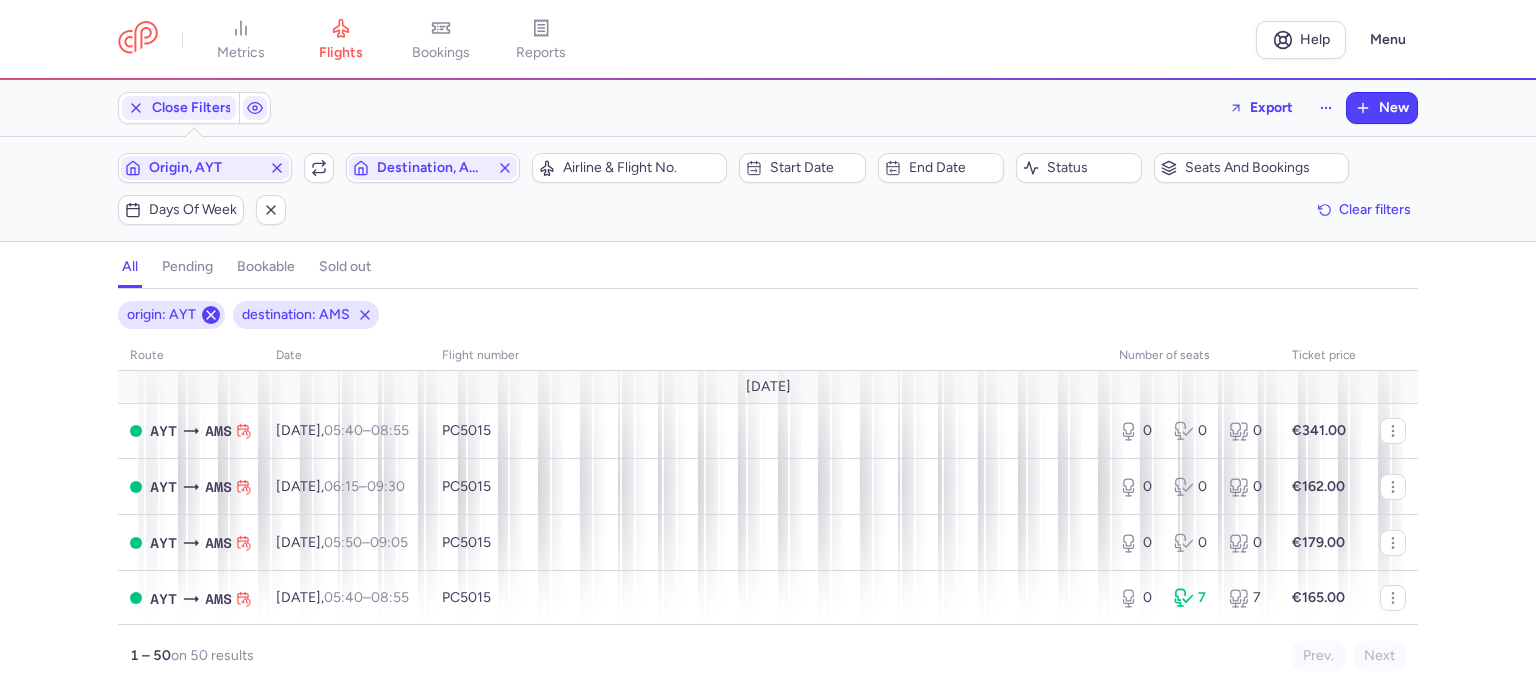 click 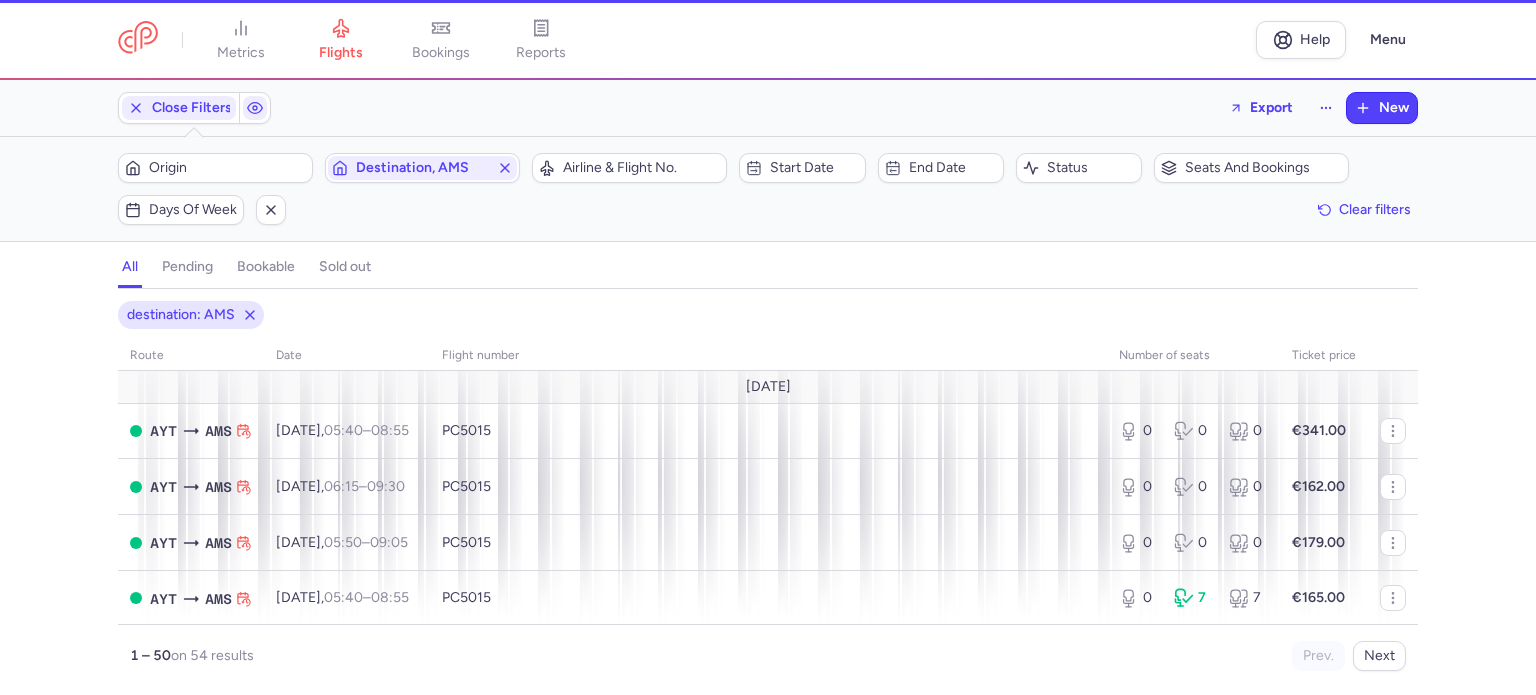 click on "destination: AMS" at bounding box center (191, 315) 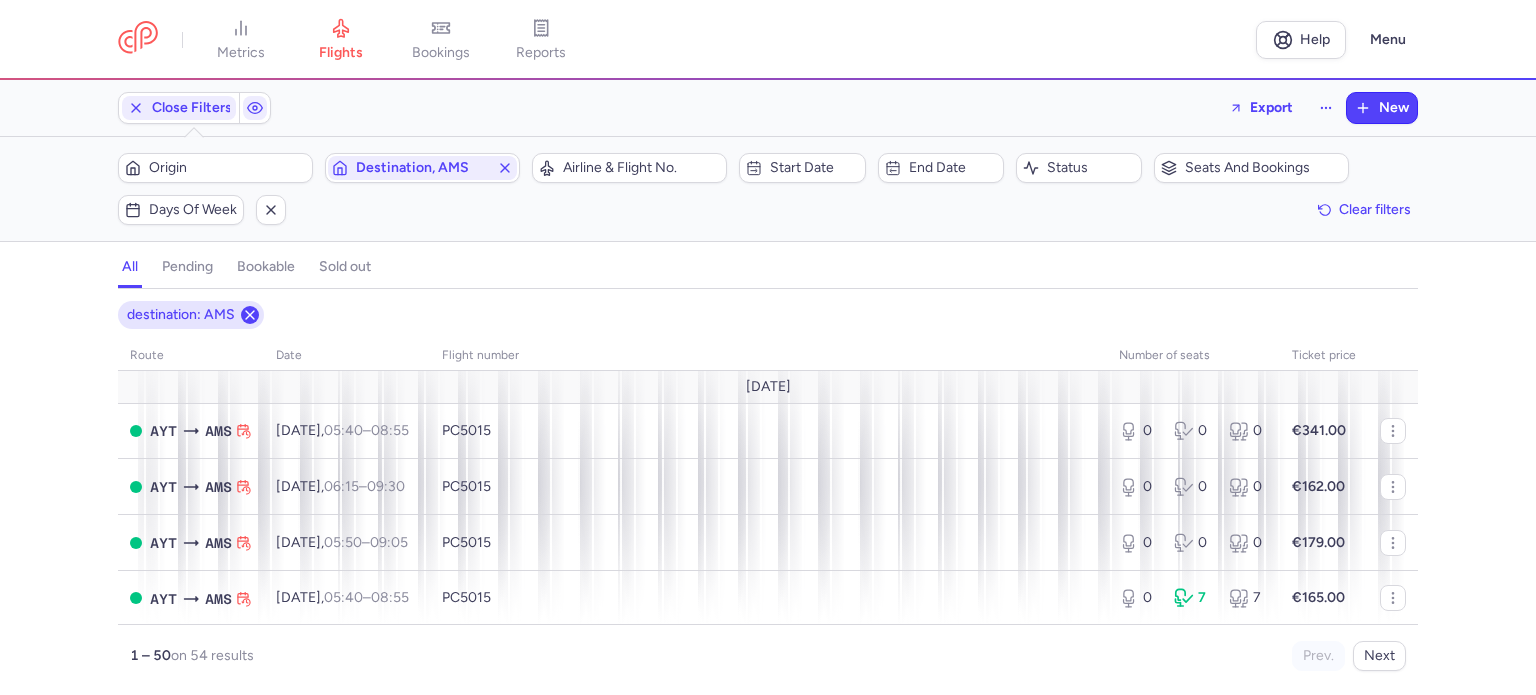 click 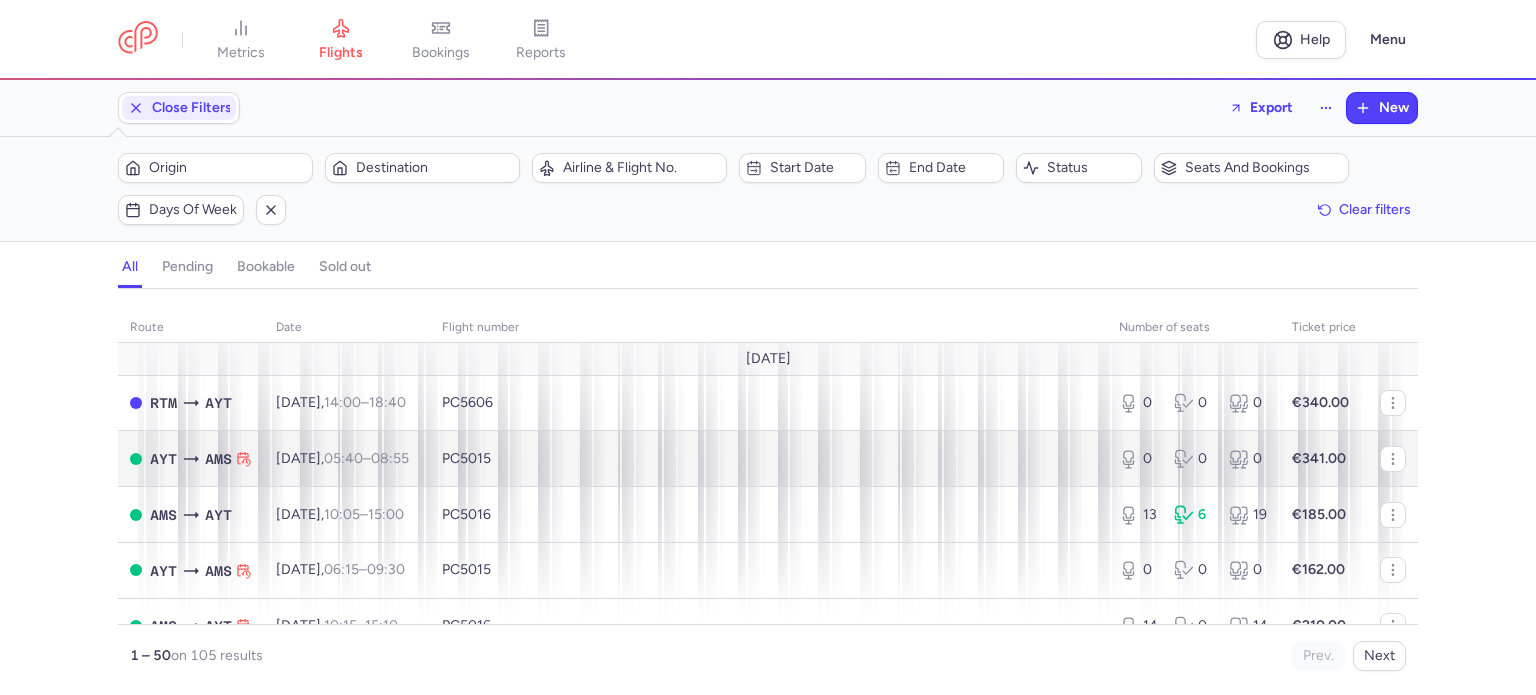 scroll, scrollTop: 0, scrollLeft: 0, axis: both 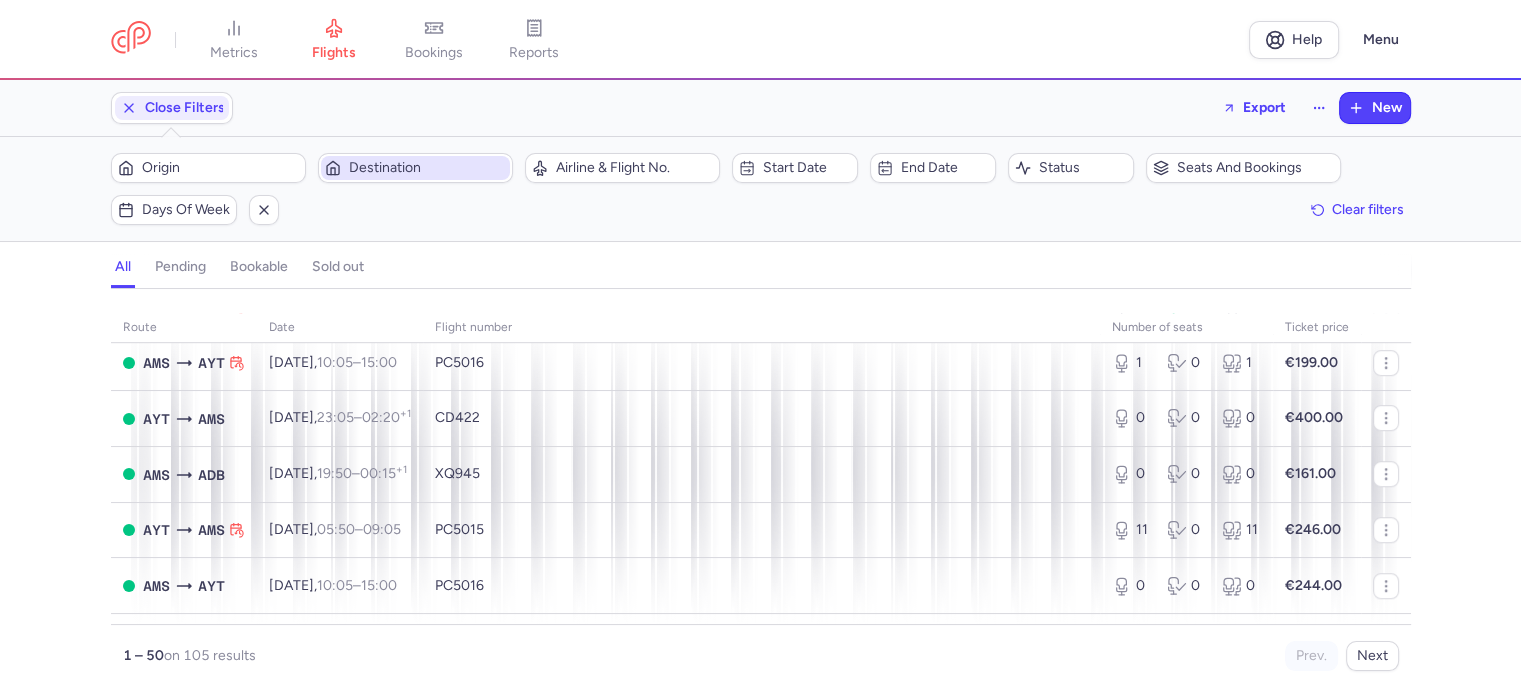 click on "Destination" at bounding box center (427, 168) 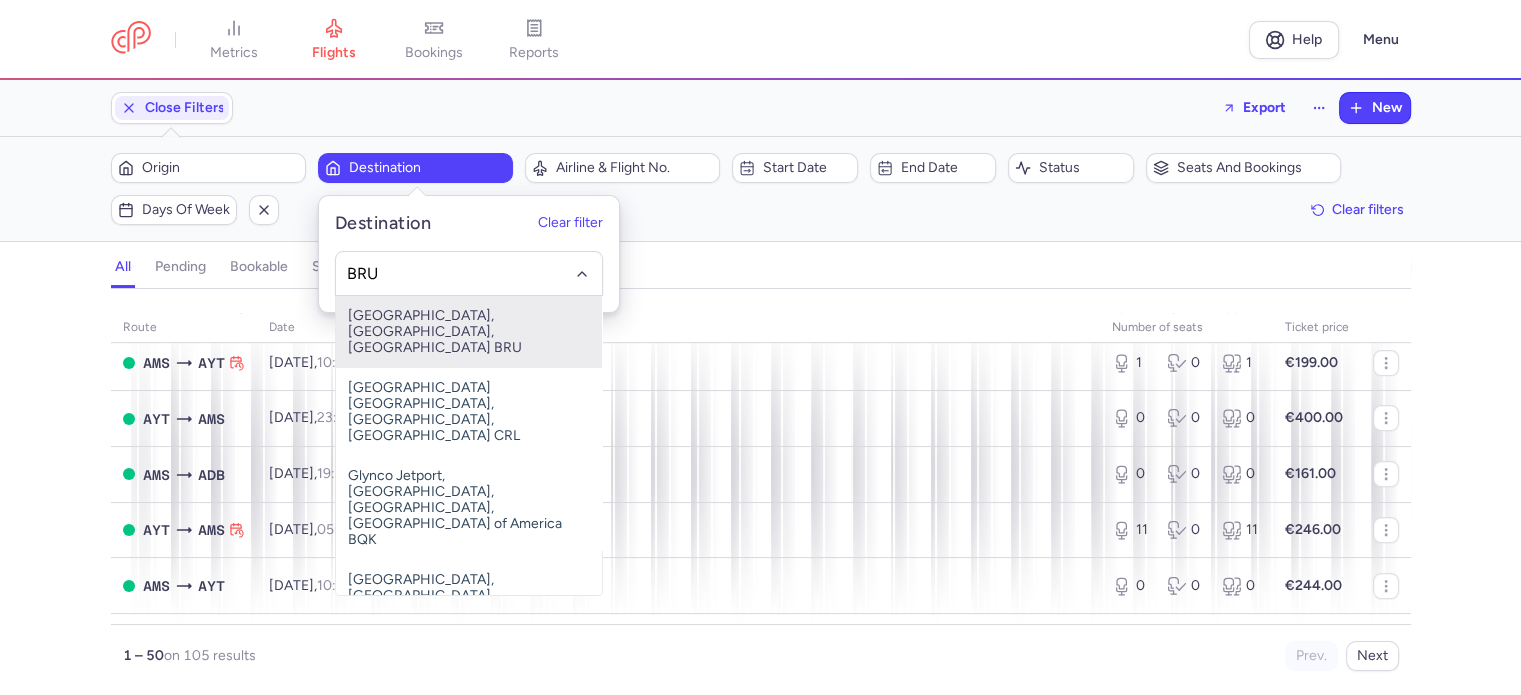 click on "[GEOGRAPHIC_DATA], [GEOGRAPHIC_DATA], [GEOGRAPHIC_DATA] BRU" at bounding box center [469, 332] 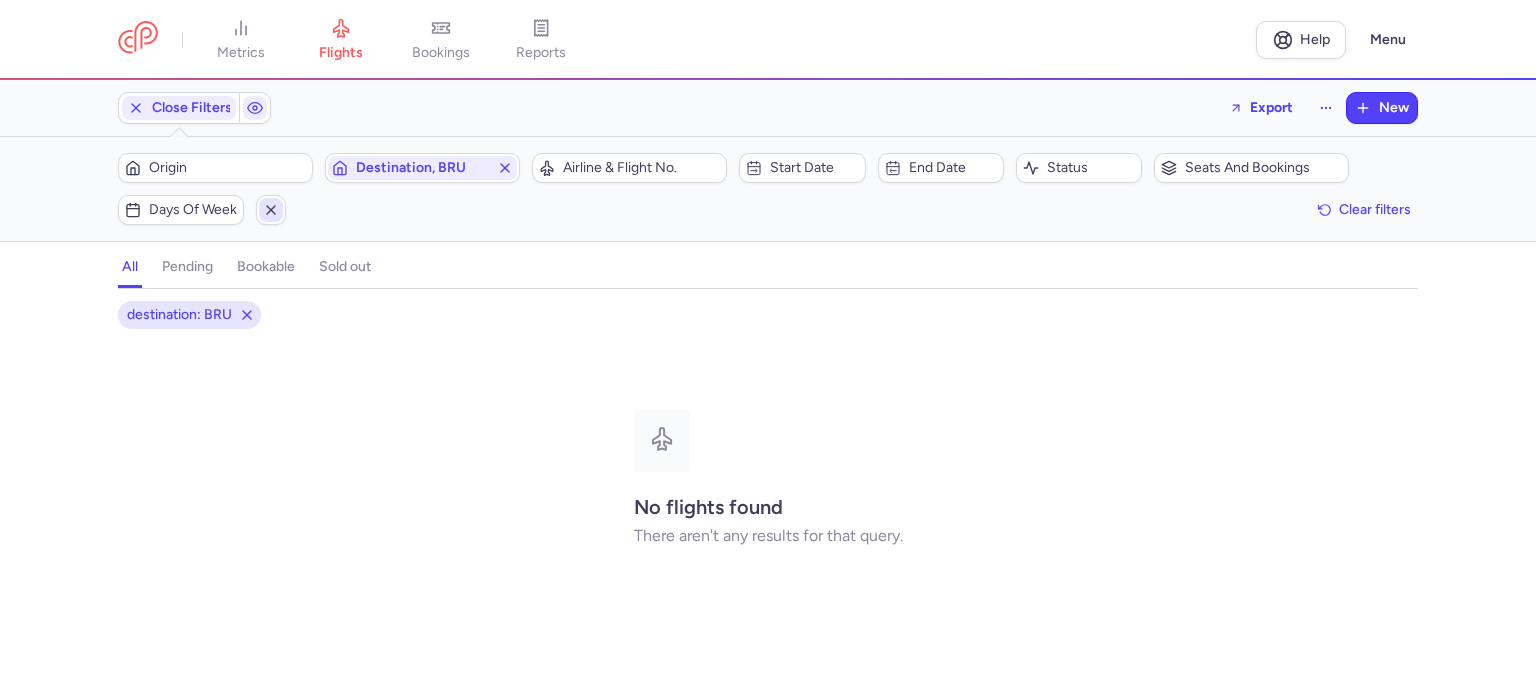 click 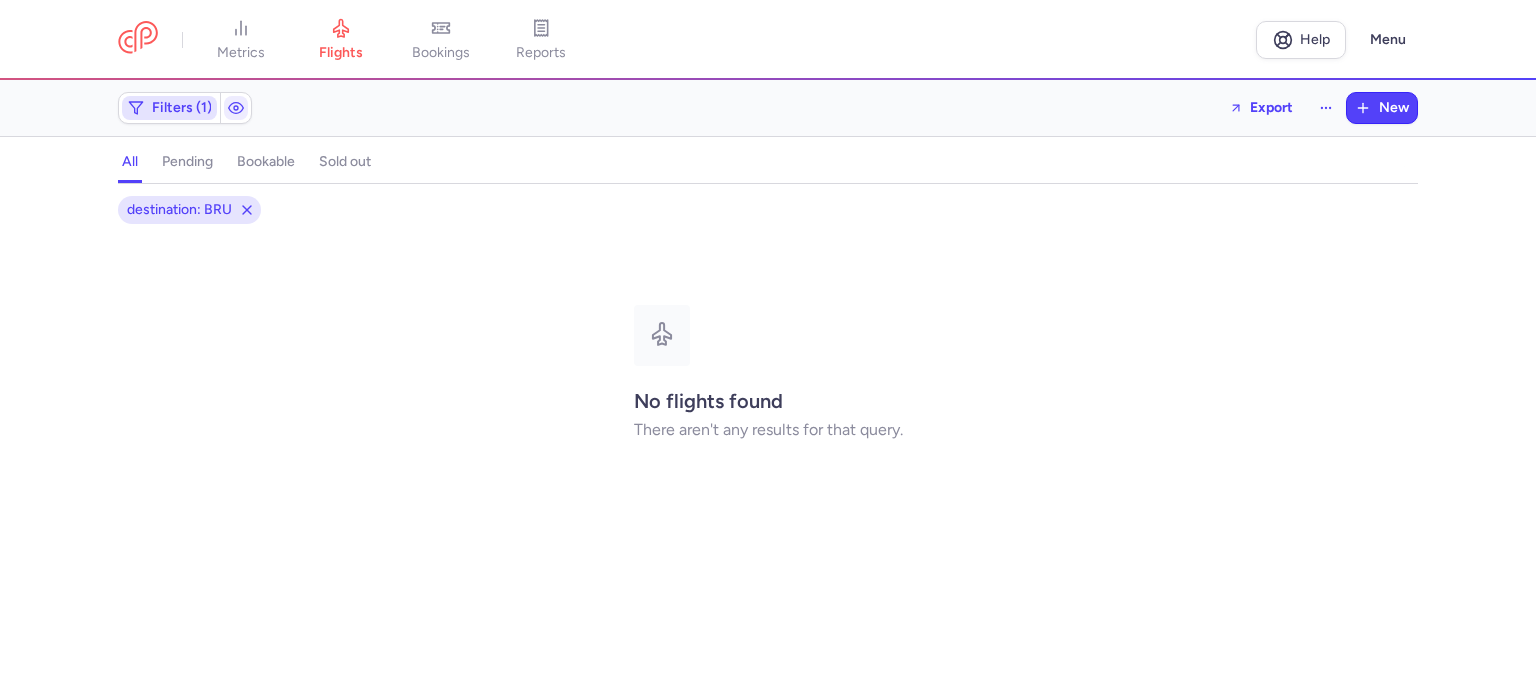 click on "Filters (1)" at bounding box center [182, 108] 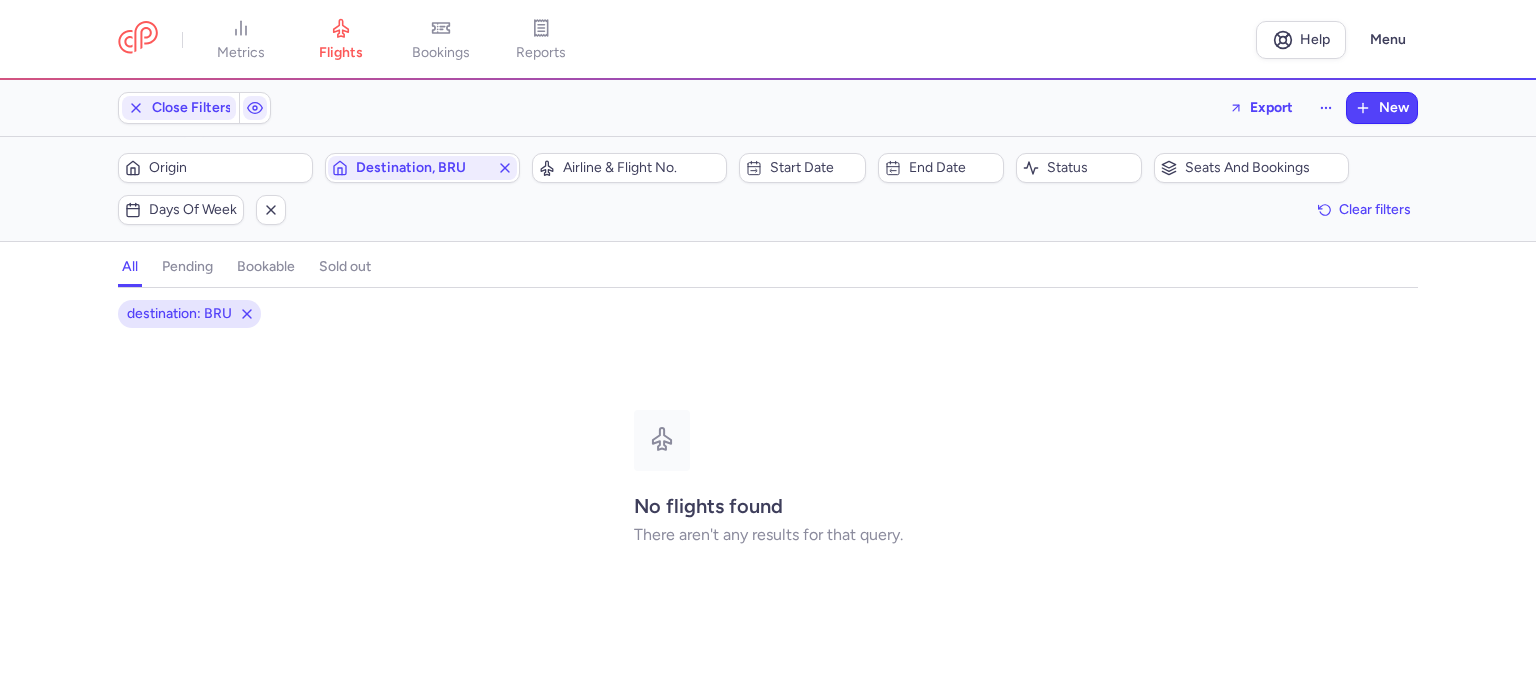 scroll, scrollTop: 0, scrollLeft: 0, axis: both 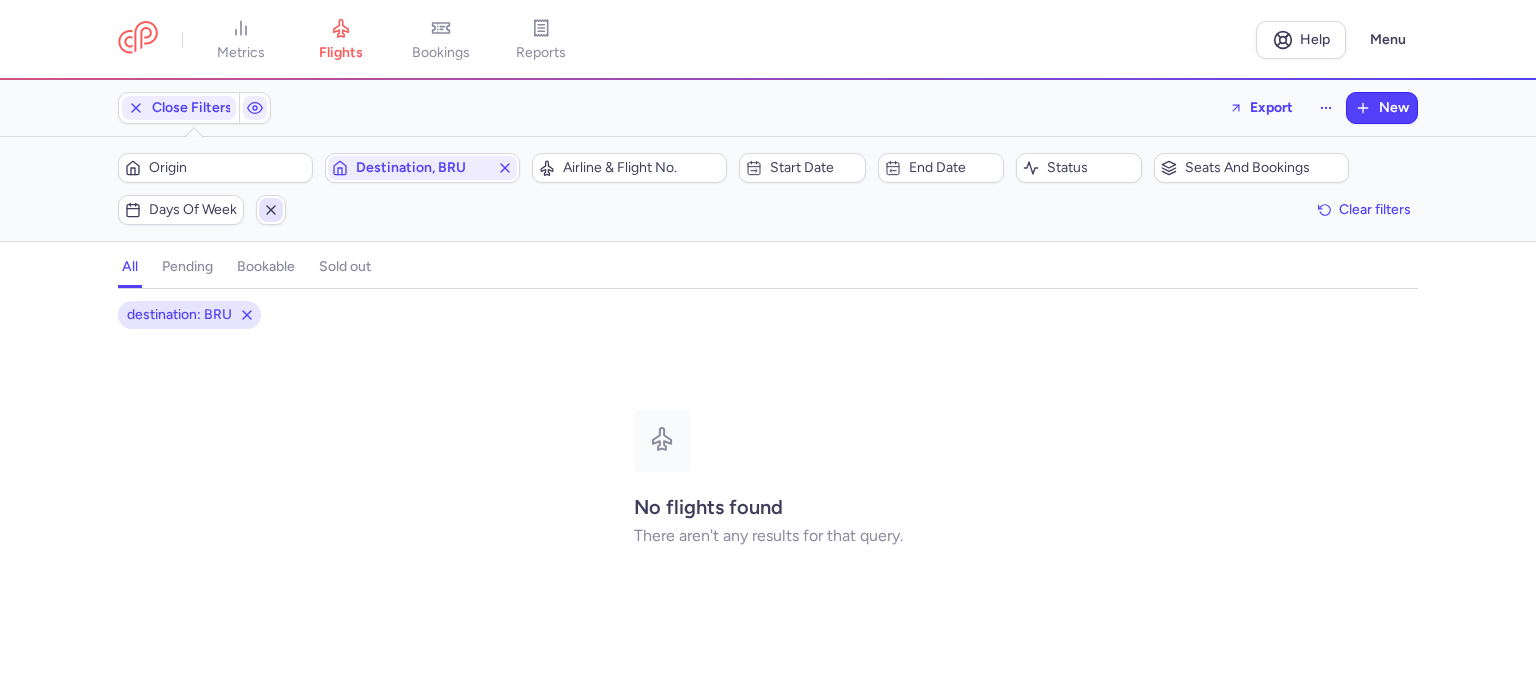 click 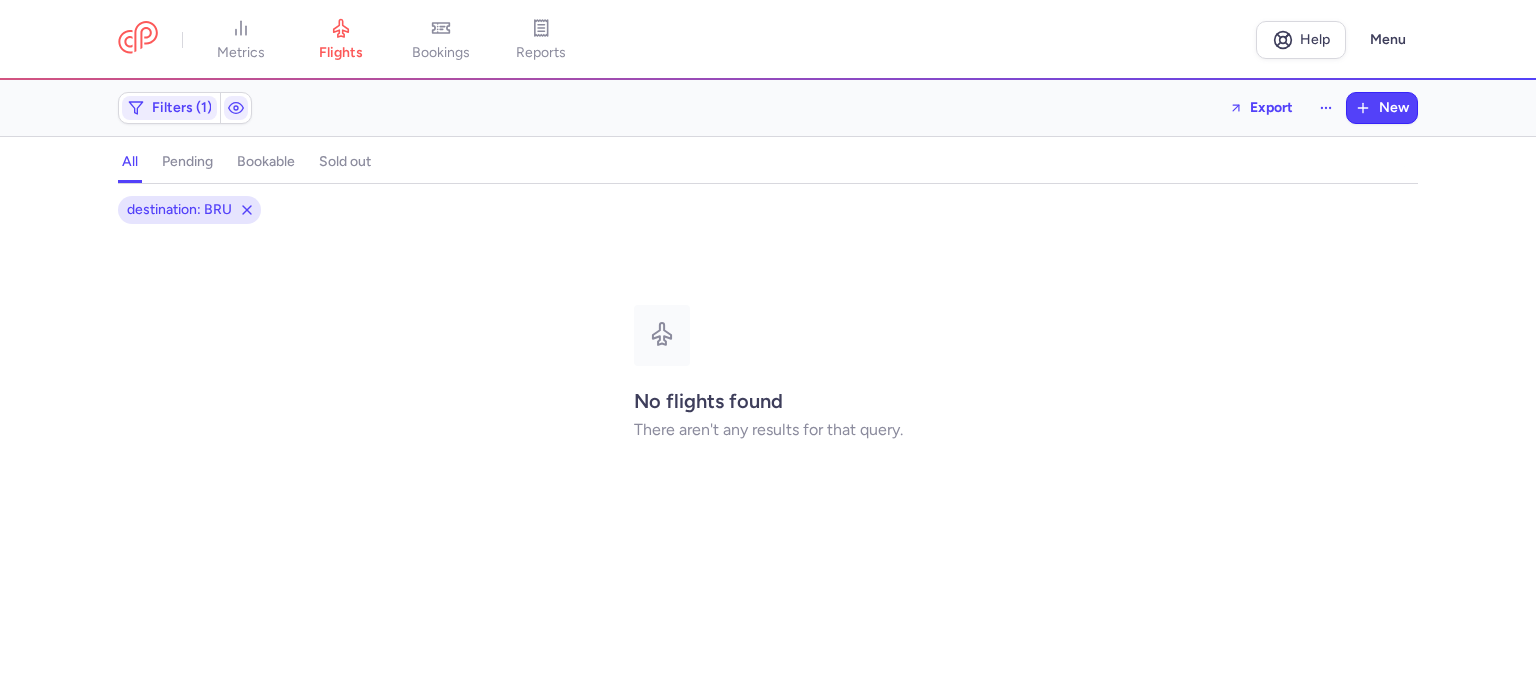 click on "destination: BRU" 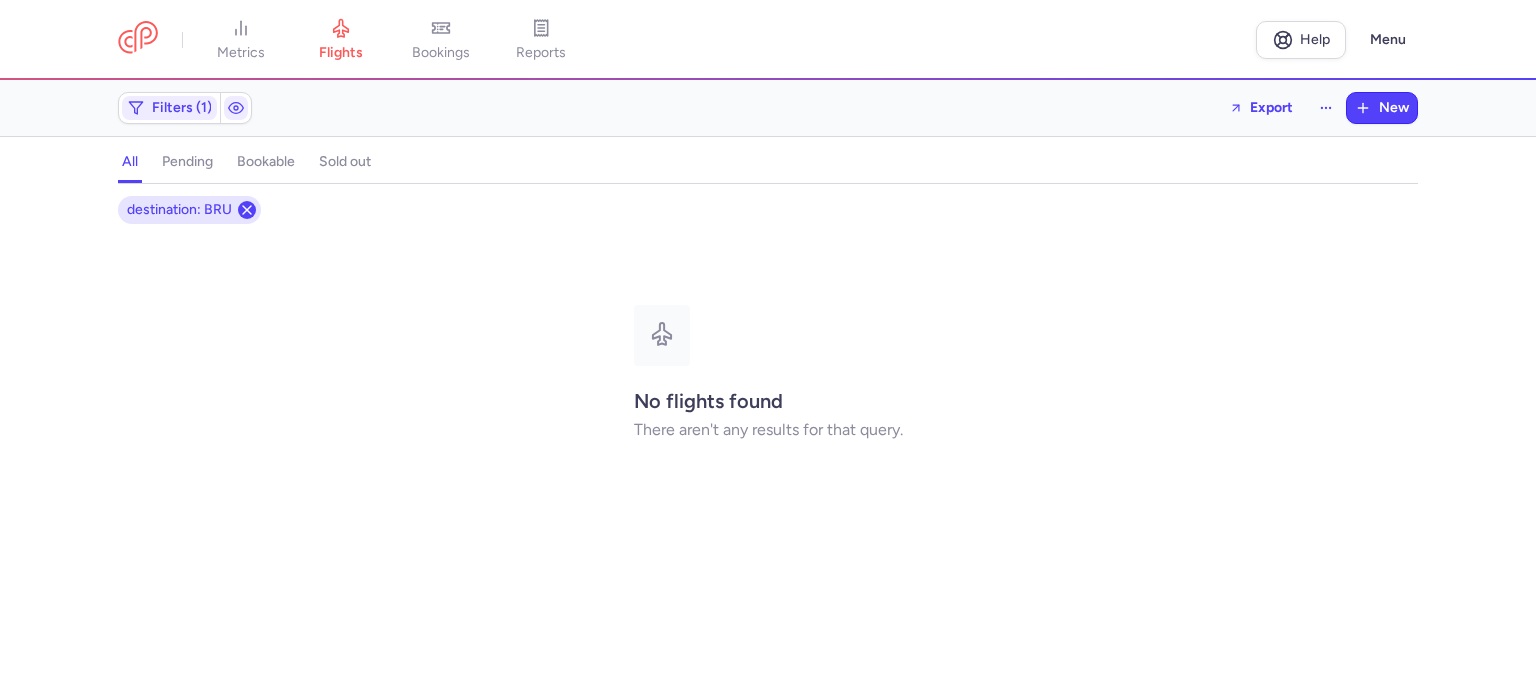 click 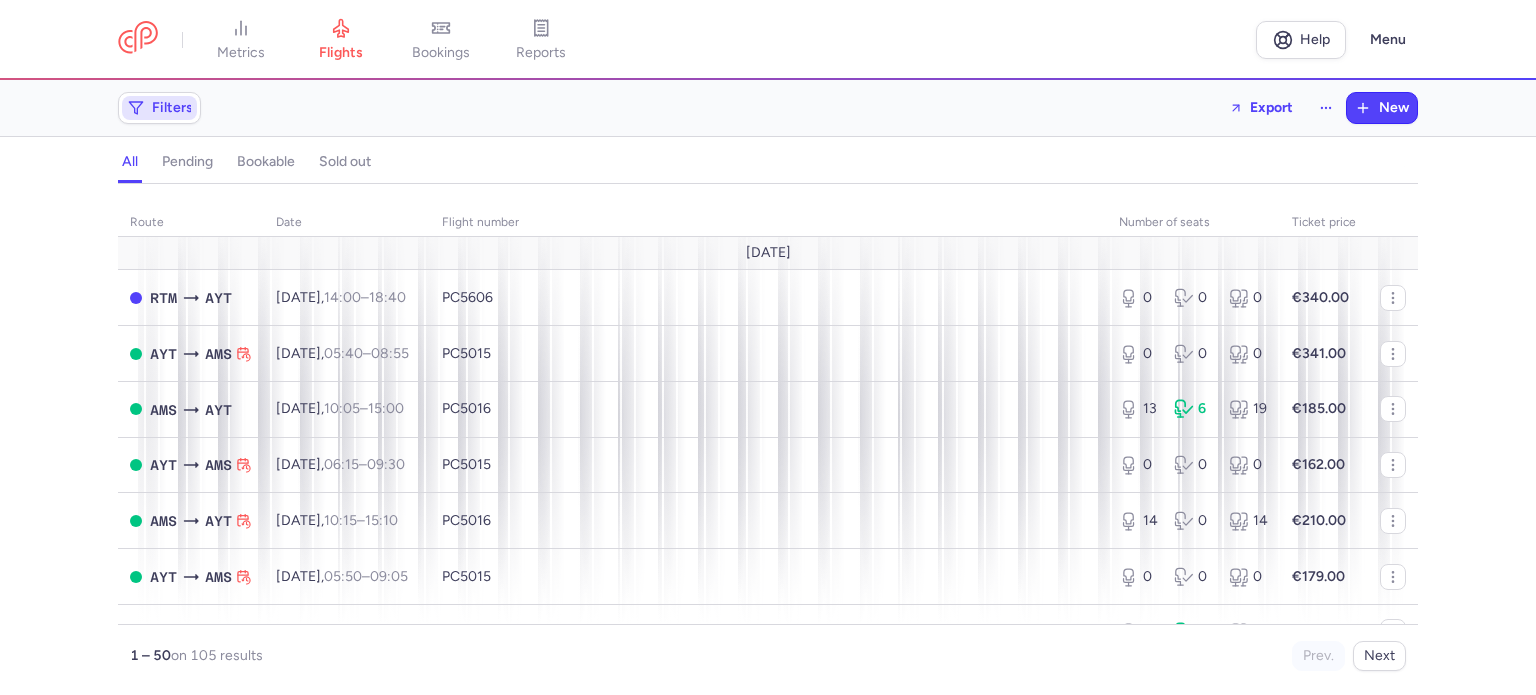 click on "Filters" at bounding box center [172, 108] 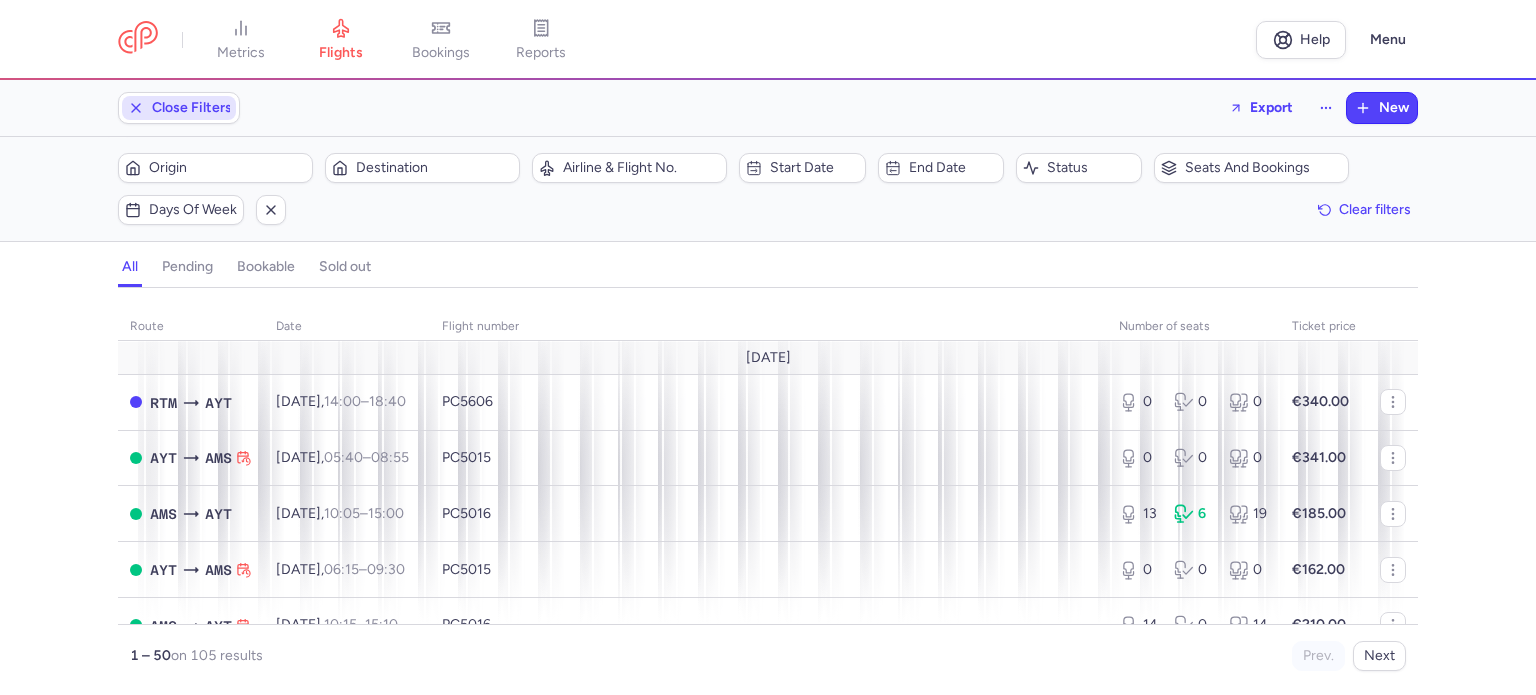 scroll, scrollTop: 0, scrollLeft: 0, axis: both 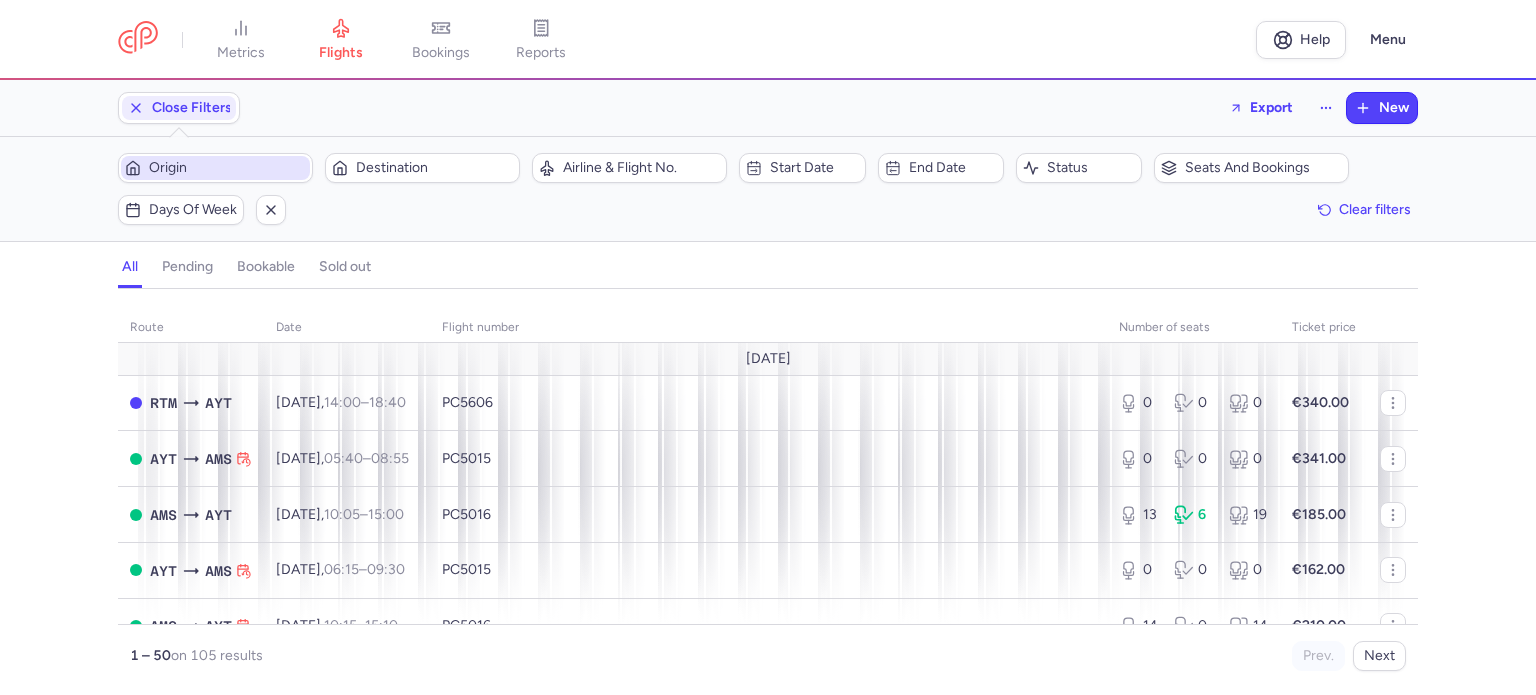 click on "Origin" at bounding box center (227, 168) 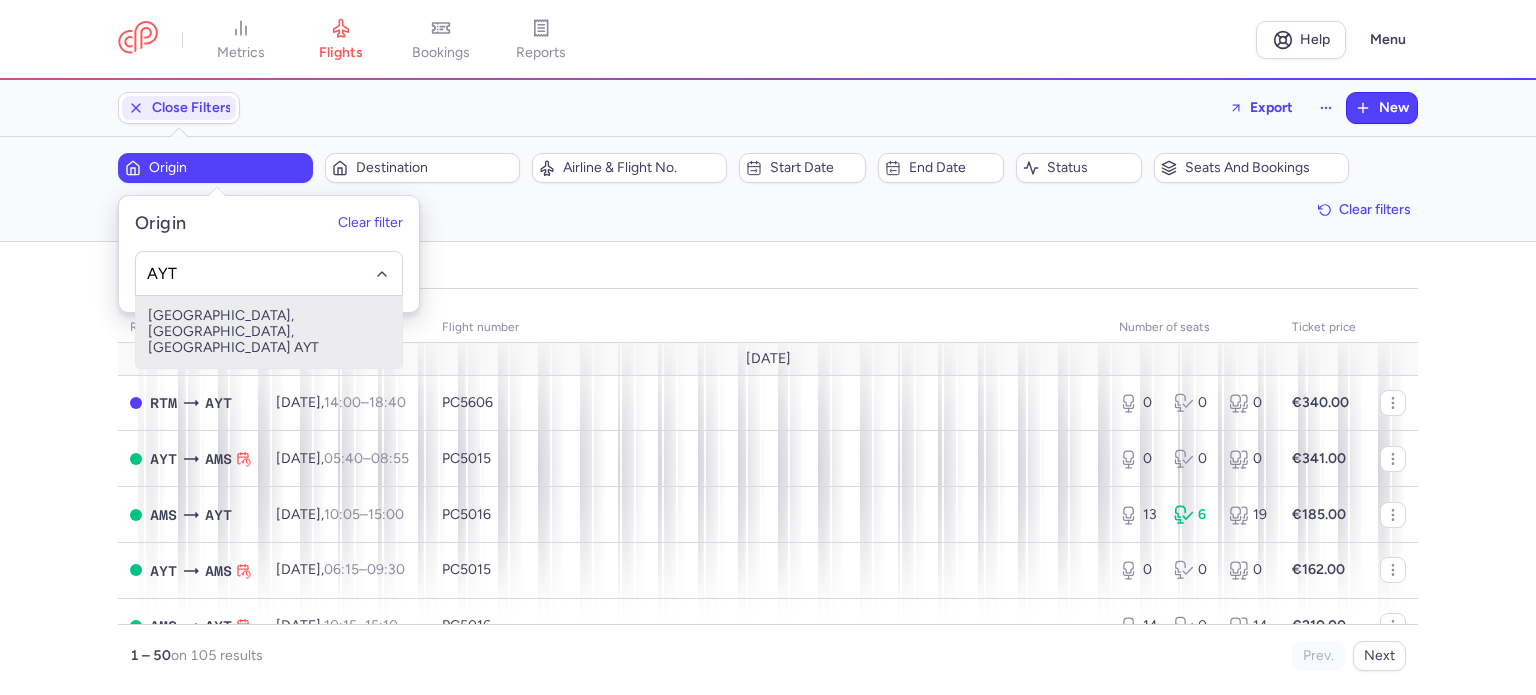 click on "Antalya, Antalya, Turkey AYT" at bounding box center (269, 332) 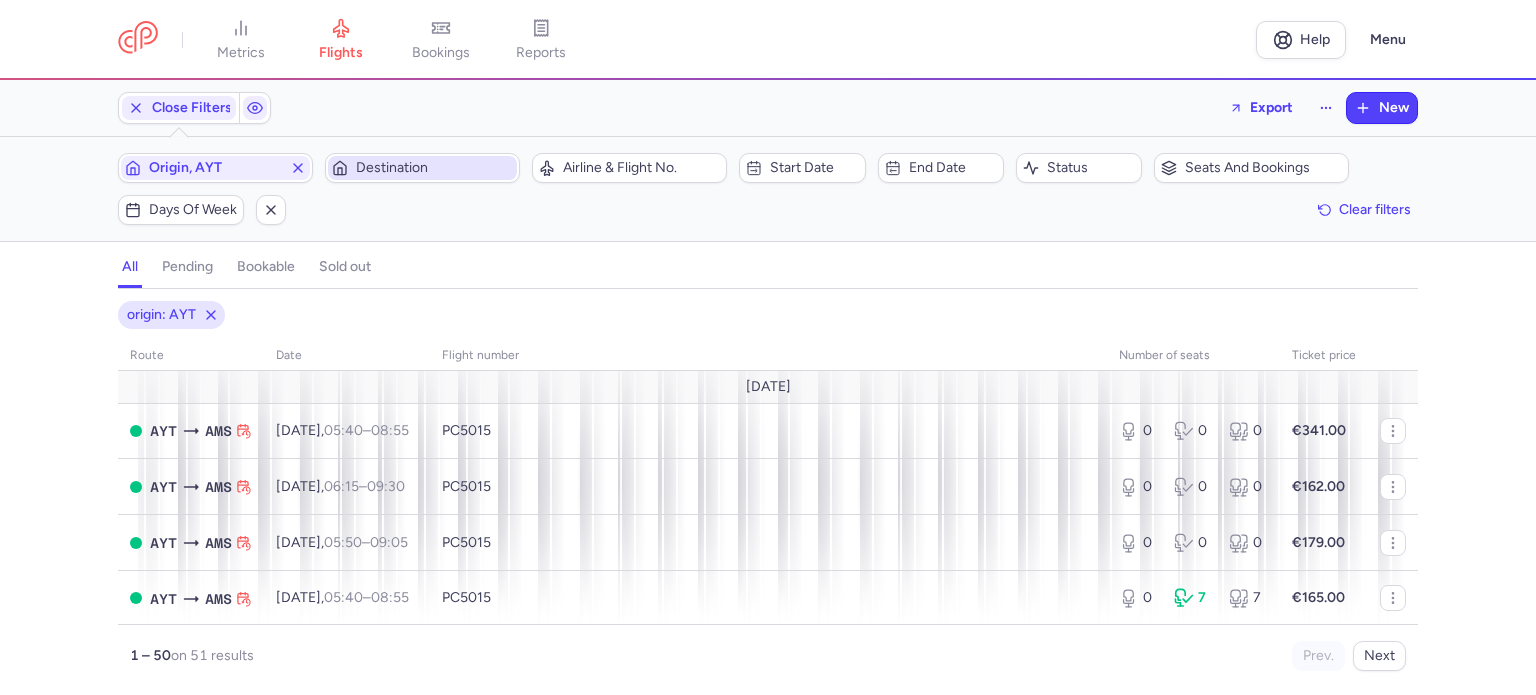 click on "Destination" at bounding box center [422, 168] 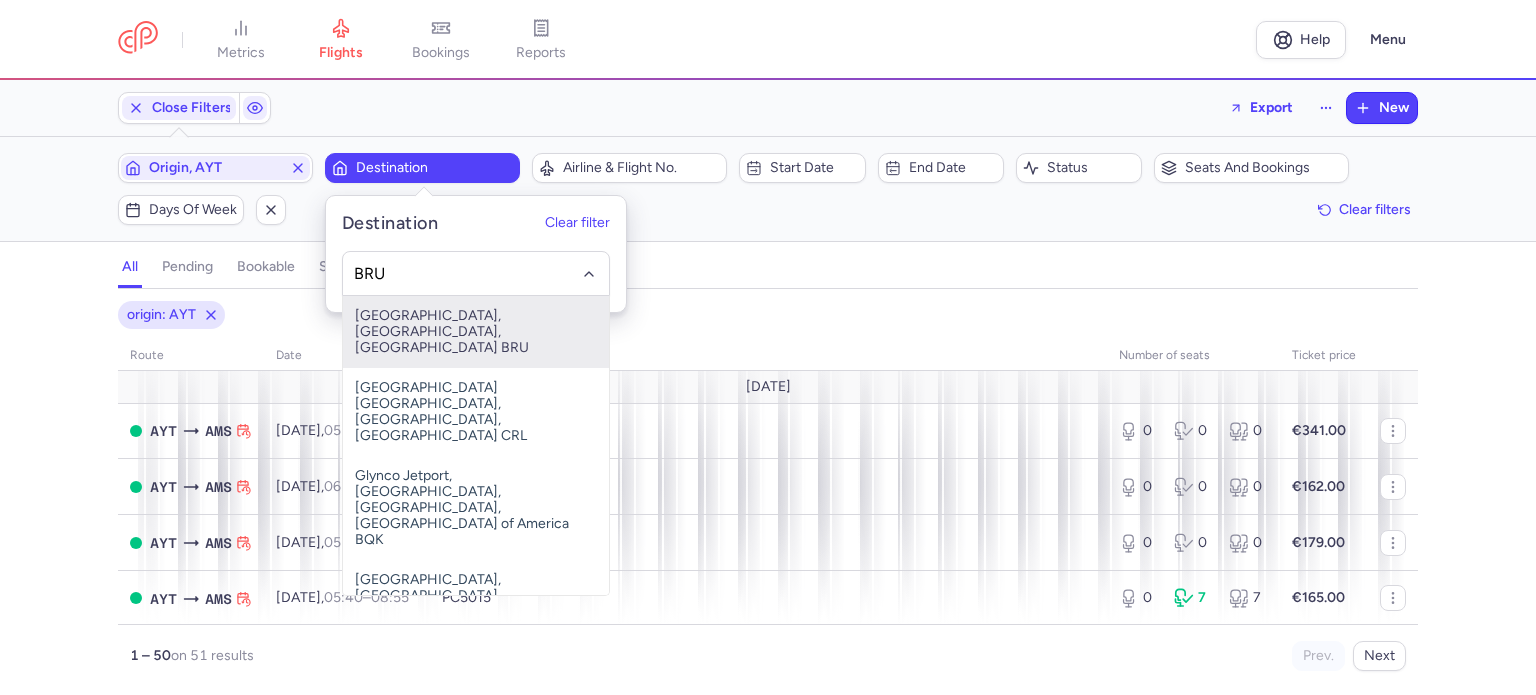 click on "[GEOGRAPHIC_DATA], [GEOGRAPHIC_DATA], [GEOGRAPHIC_DATA] BRU" at bounding box center [476, 332] 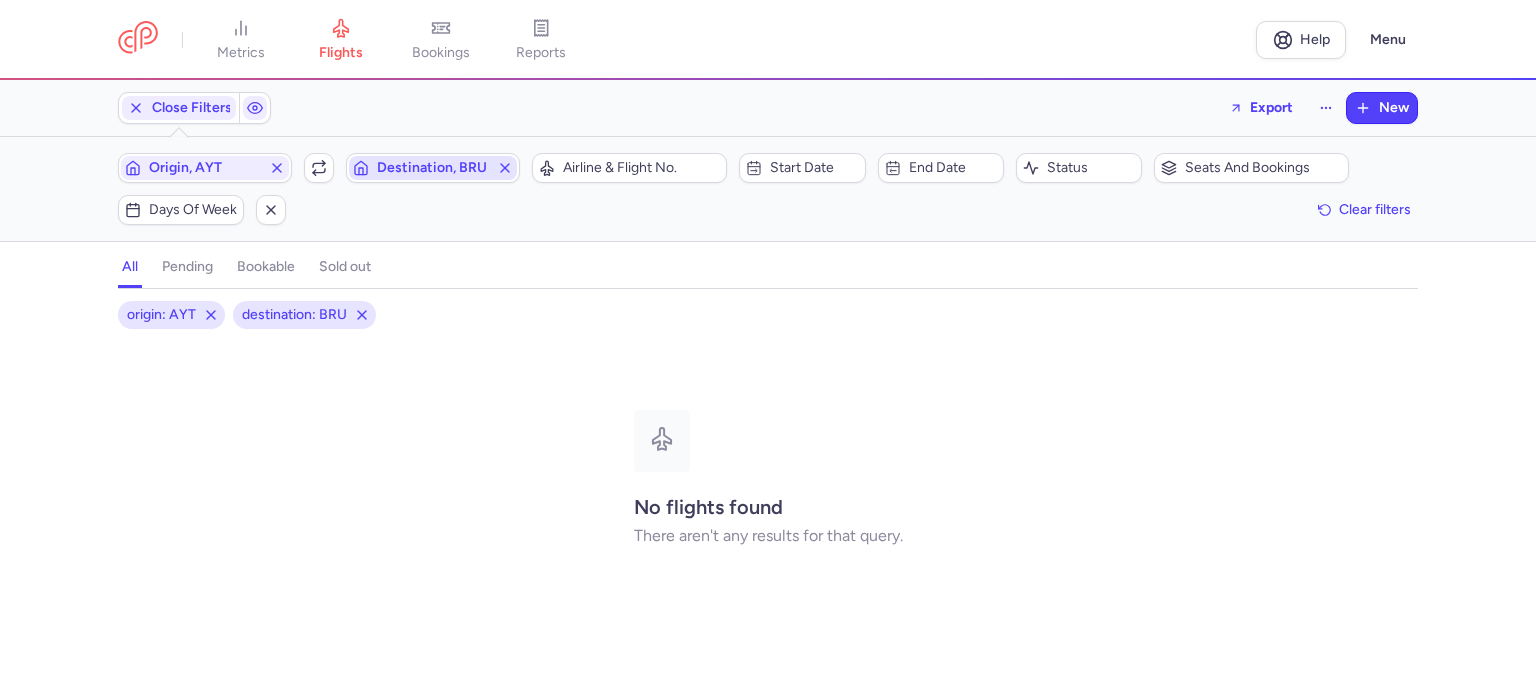 click 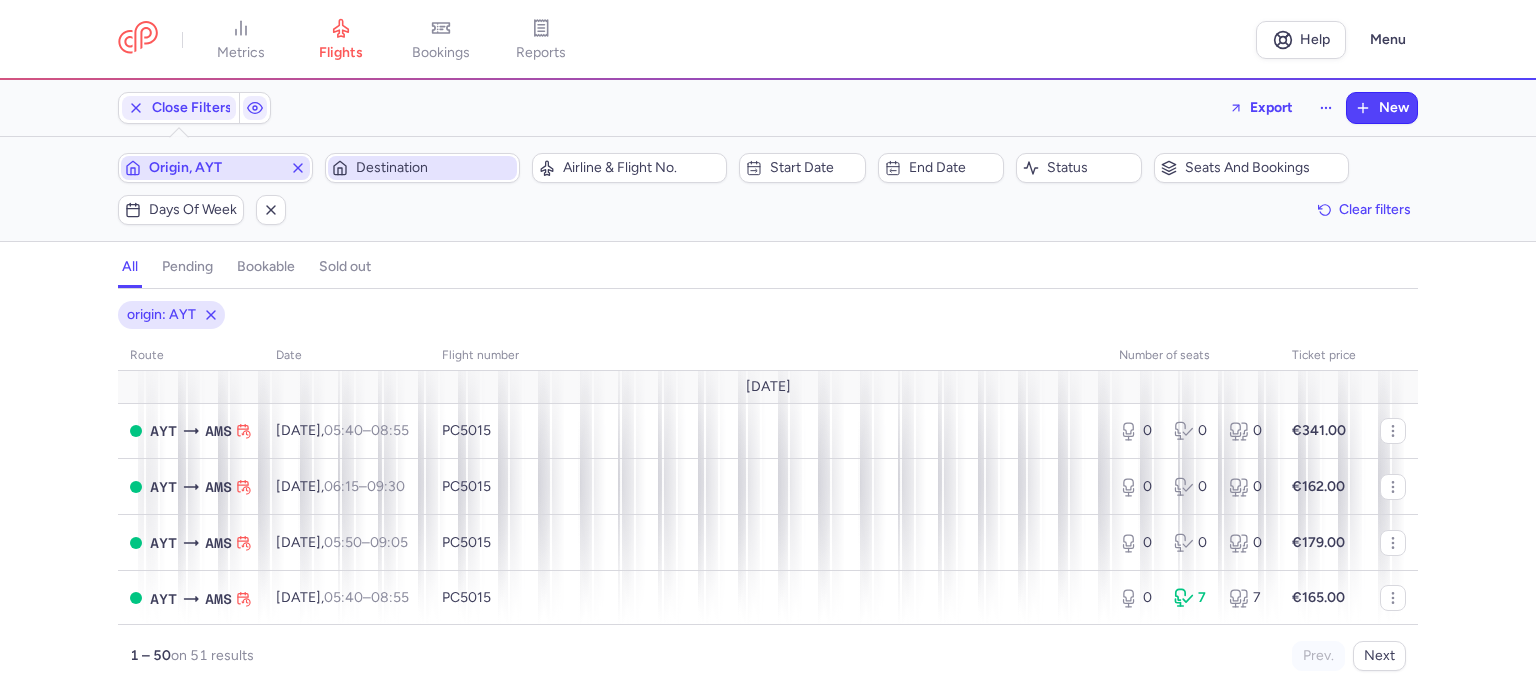 click on "Origin, AYT" at bounding box center (215, 168) 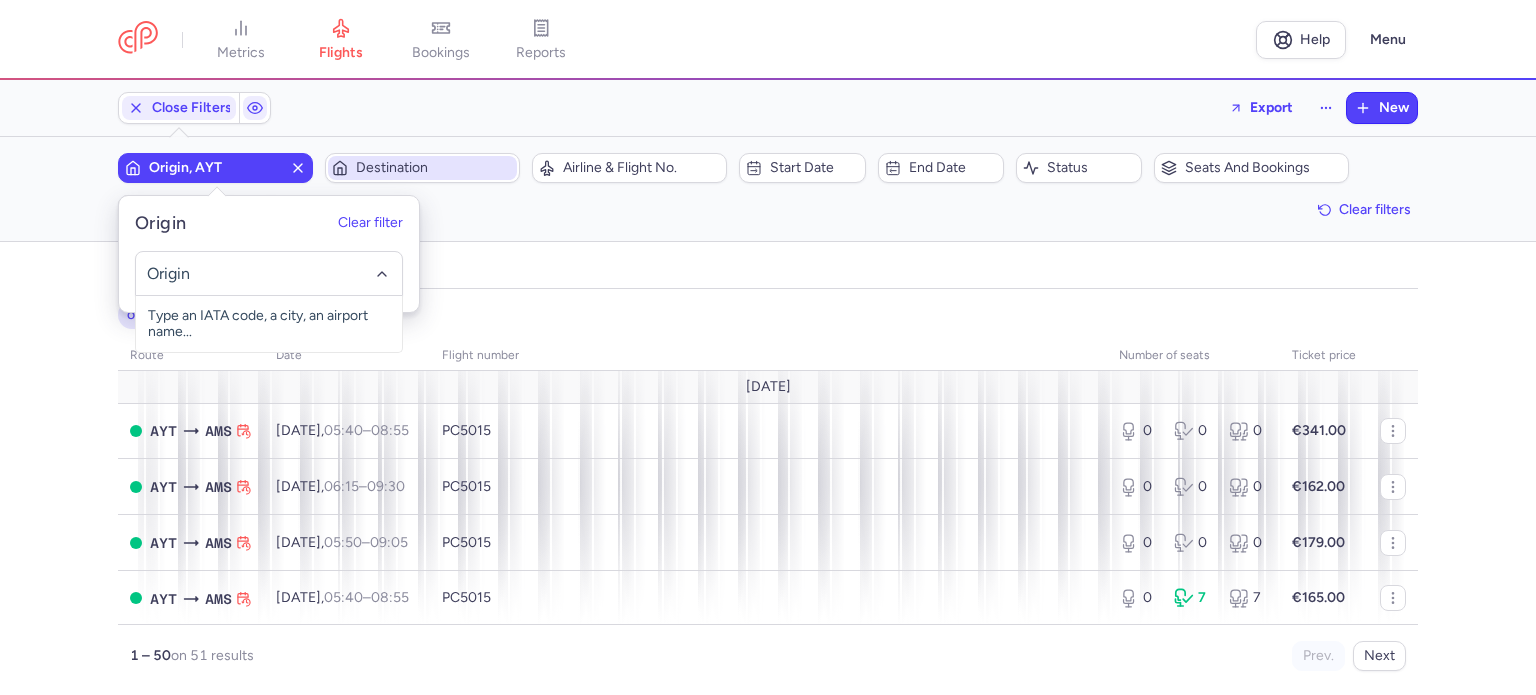 click 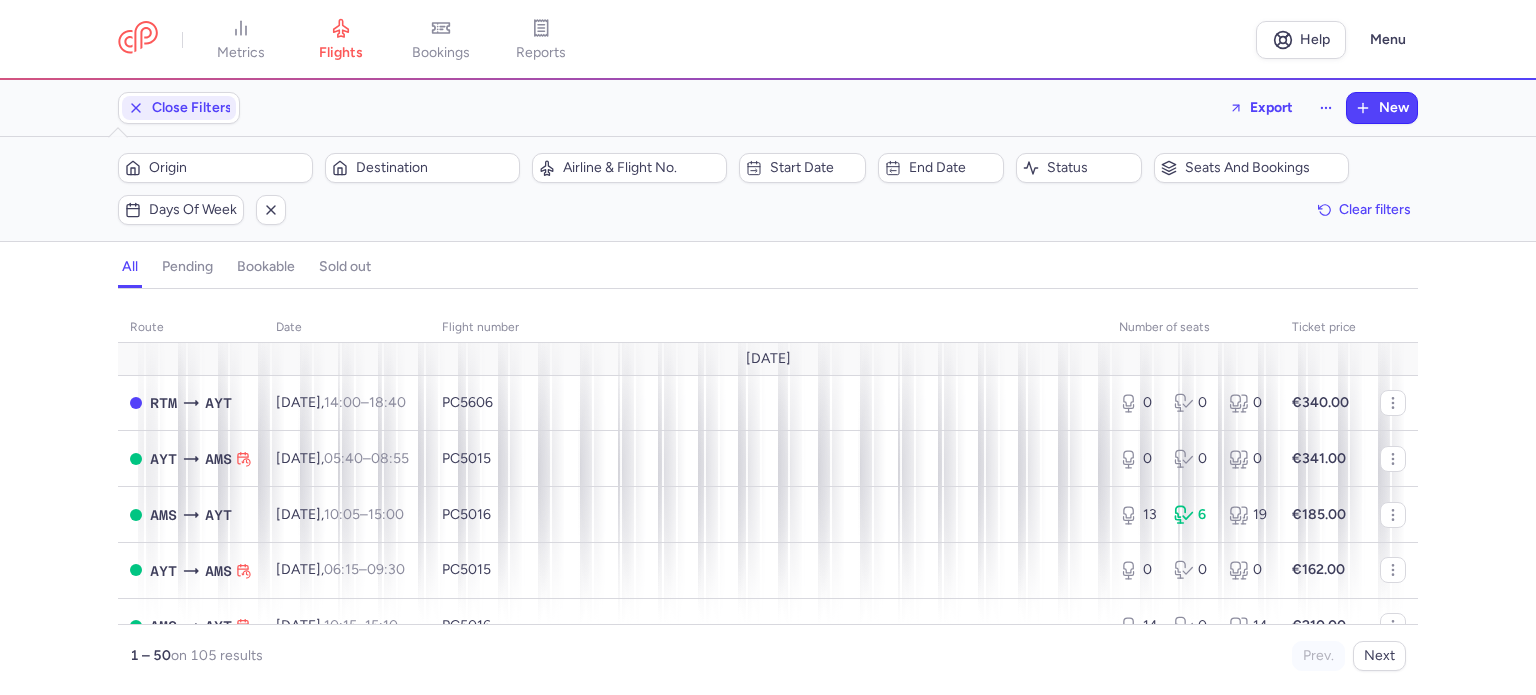 scroll, scrollTop: 0, scrollLeft: 0, axis: both 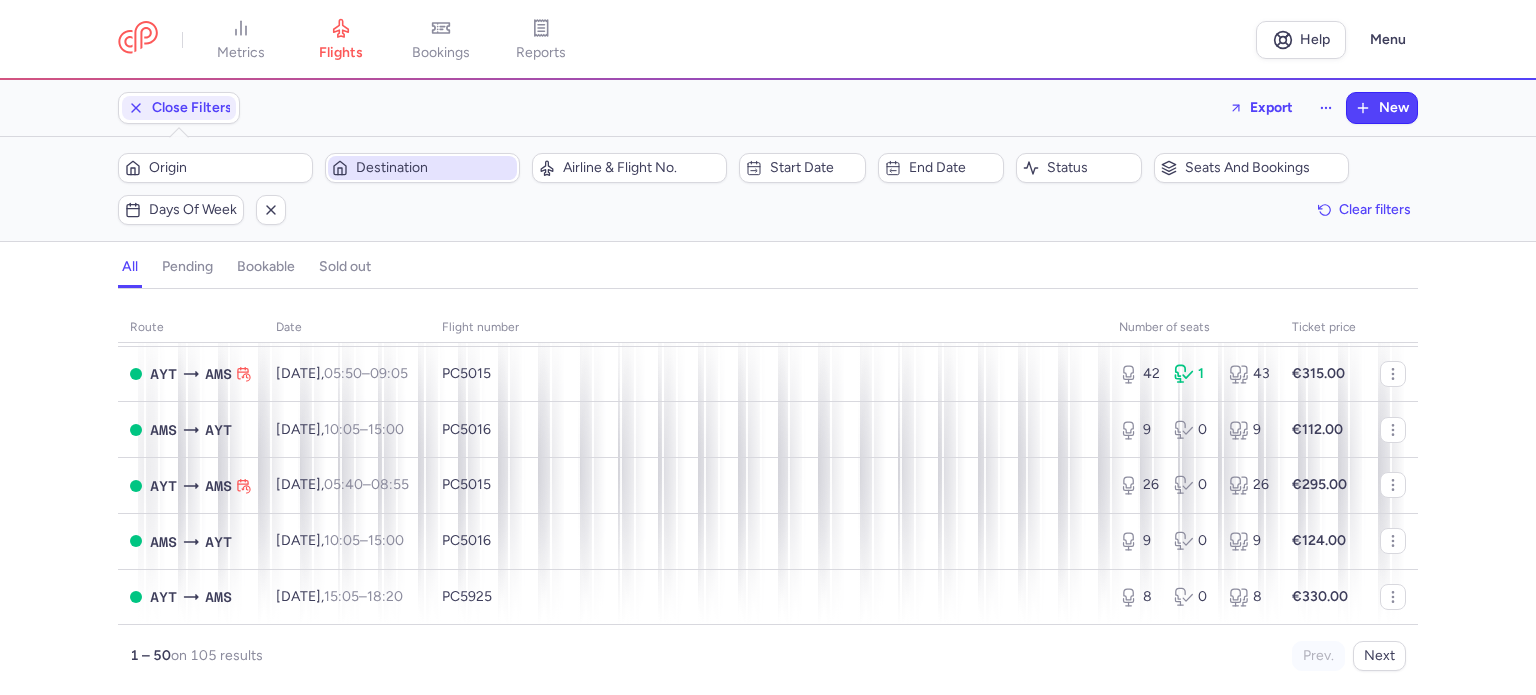 click on "Destination" at bounding box center [434, 168] 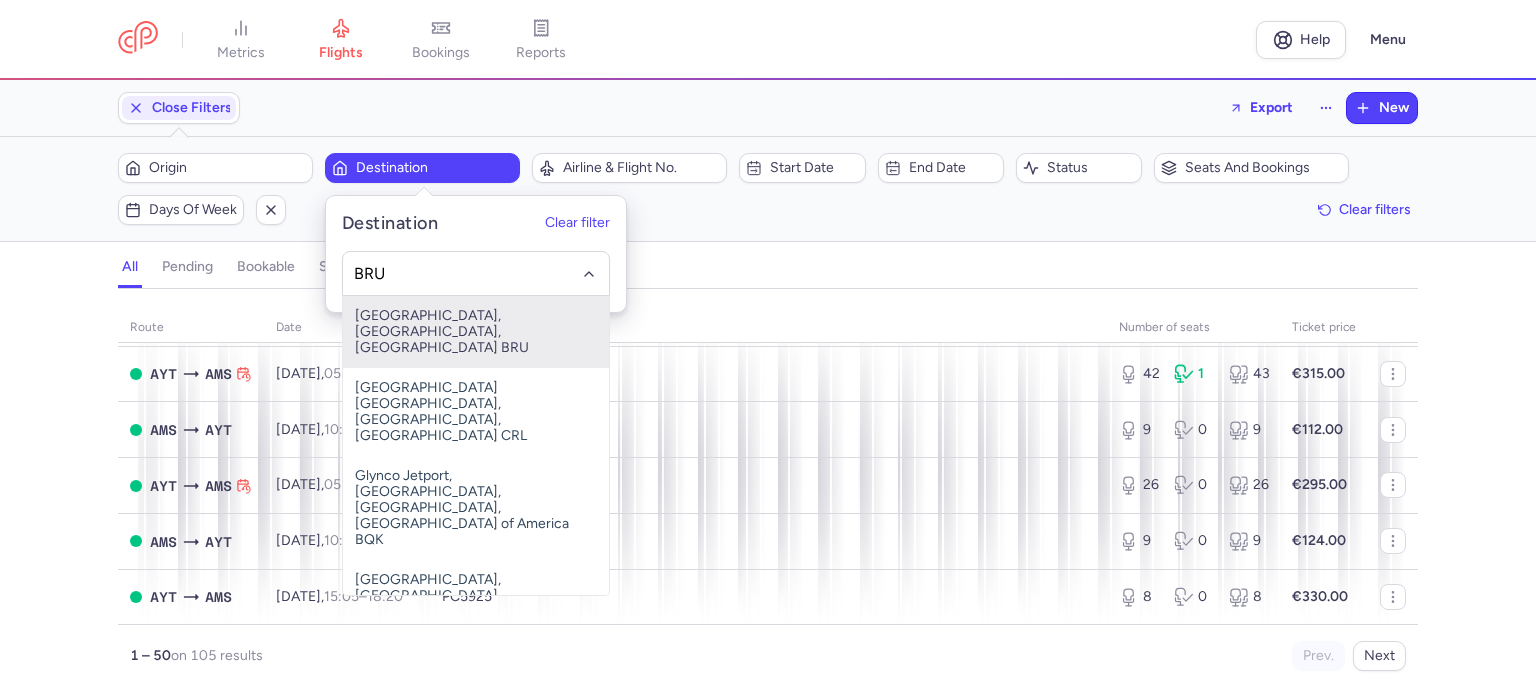 click on "[GEOGRAPHIC_DATA], [GEOGRAPHIC_DATA], [GEOGRAPHIC_DATA] BRU" at bounding box center [476, 332] 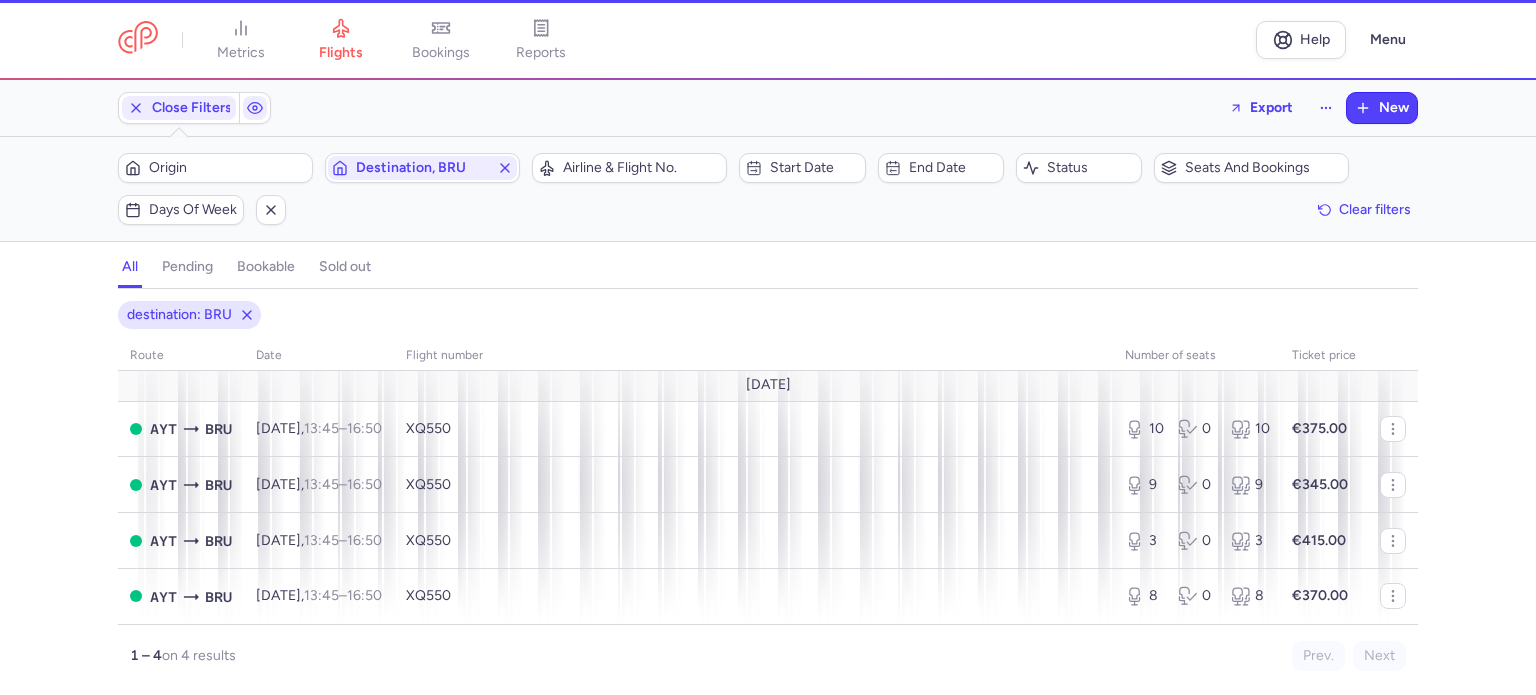scroll, scrollTop: 4, scrollLeft: 0, axis: vertical 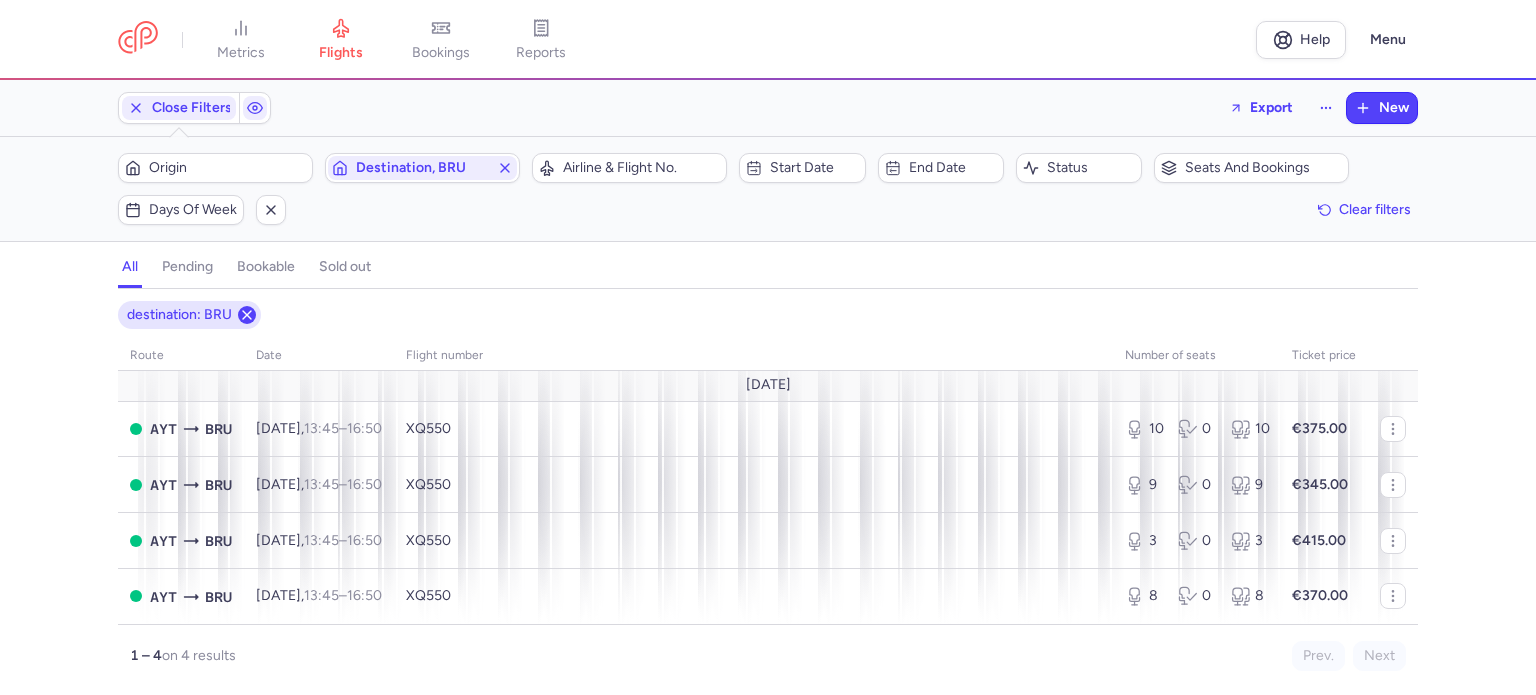click 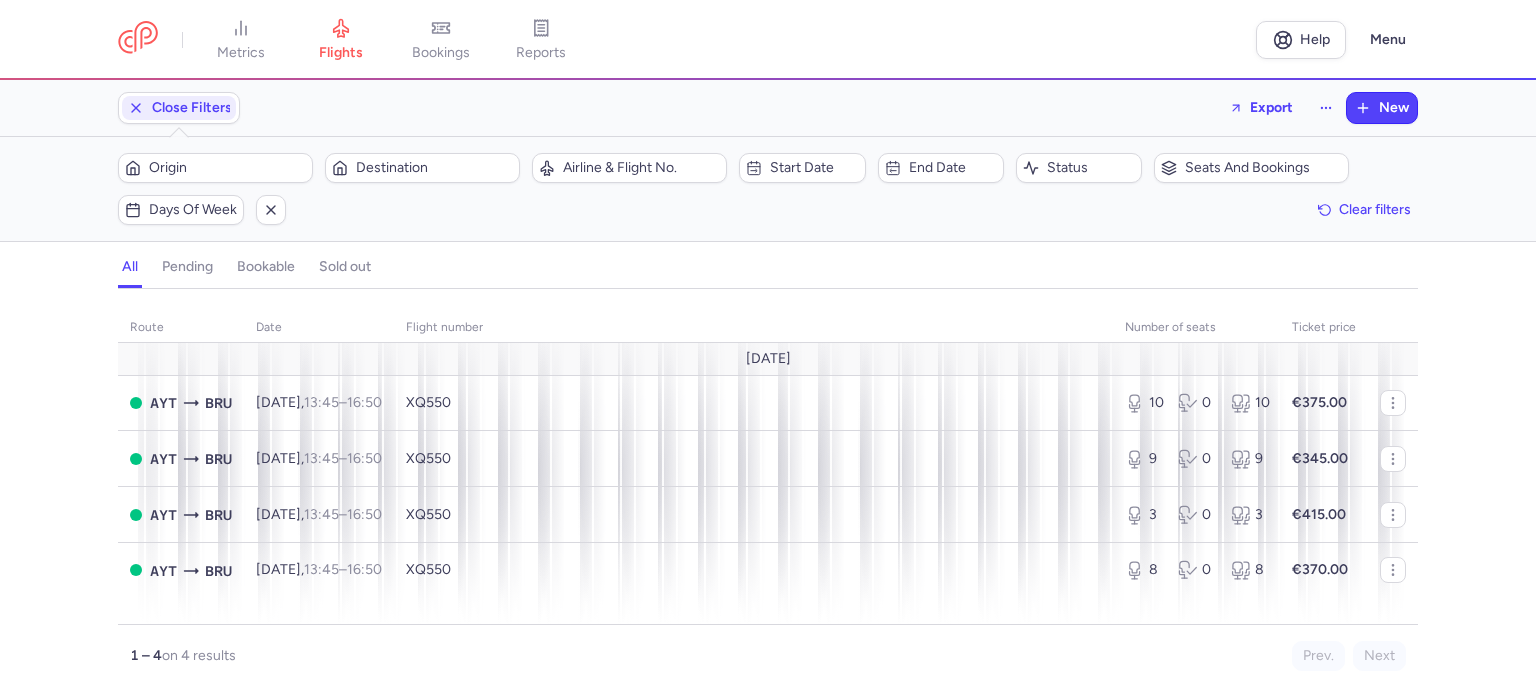 scroll, scrollTop: 0, scrollLeft: 0, axis: both 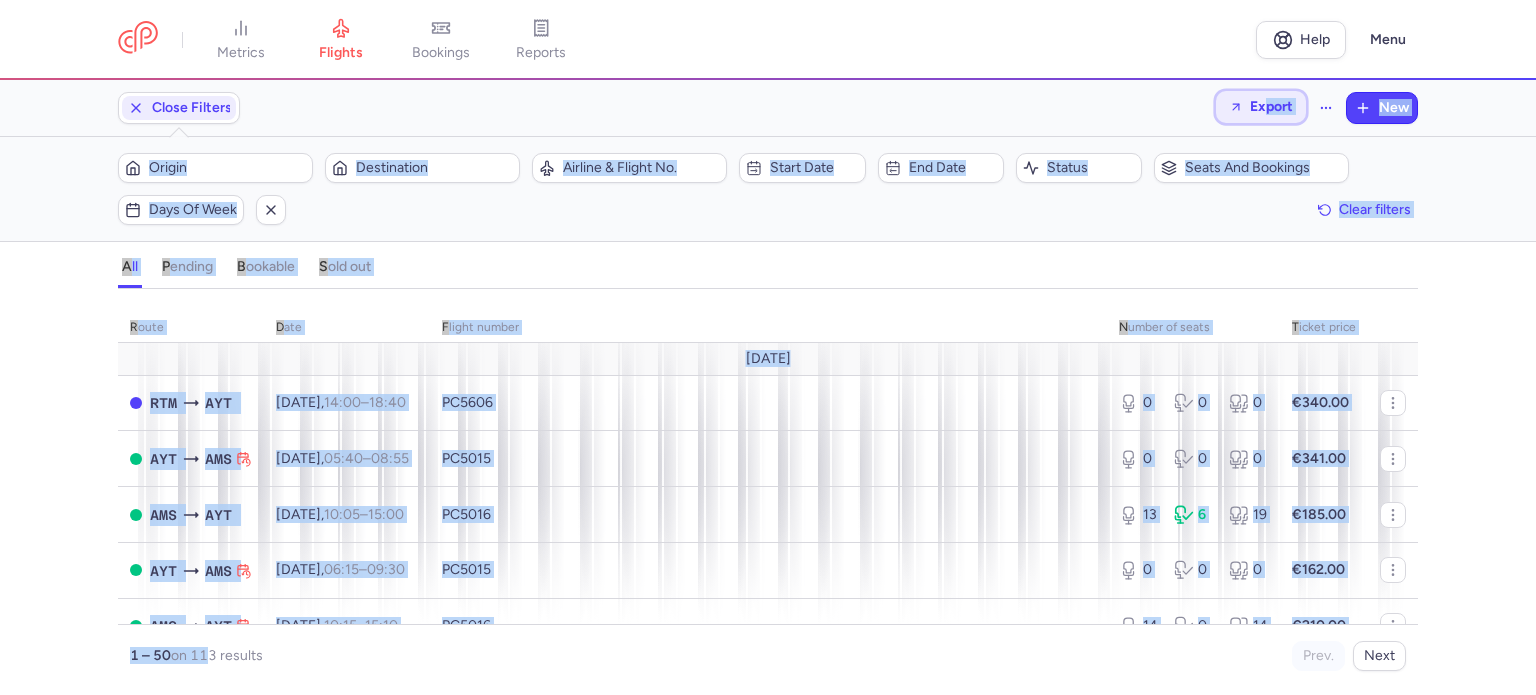 click on "Export" at bounding box center (1271, 106) 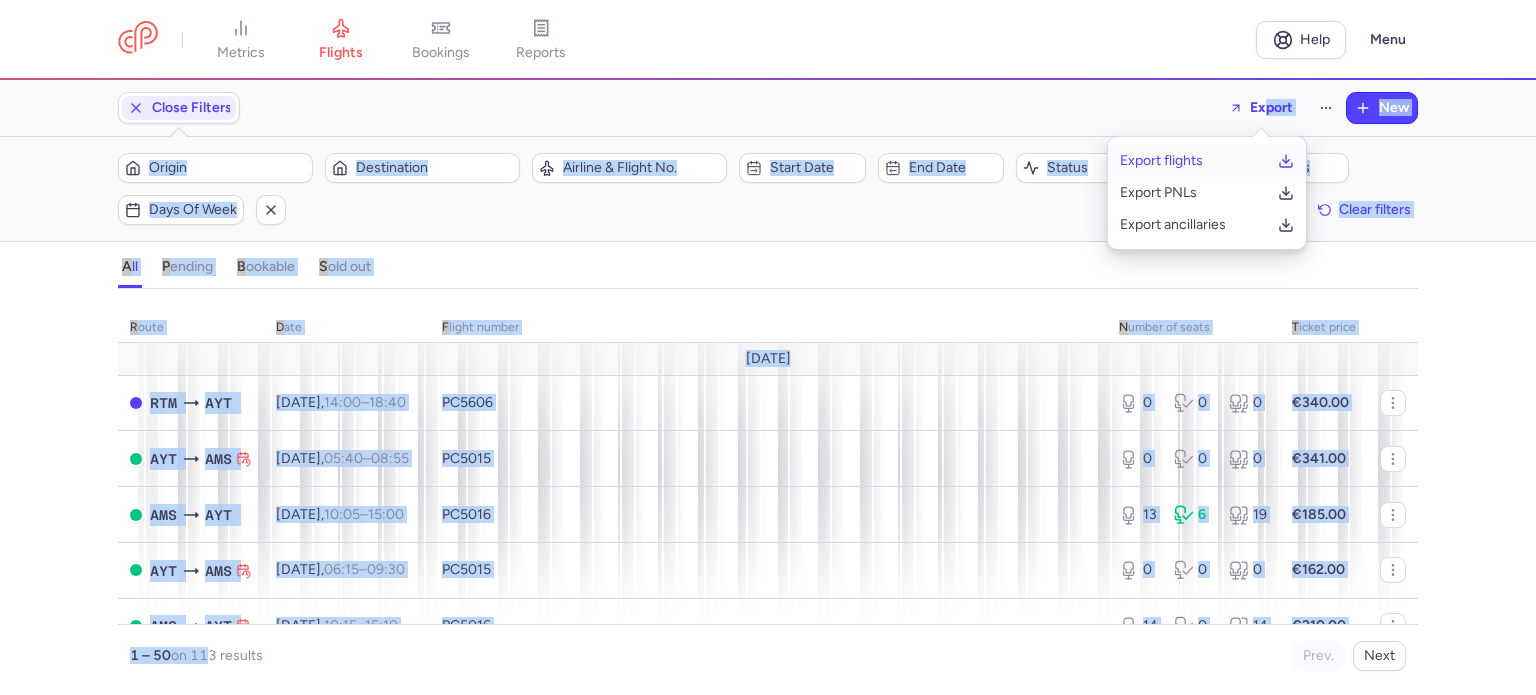 click on "Export flights" at bounding box center [1161, 161] 